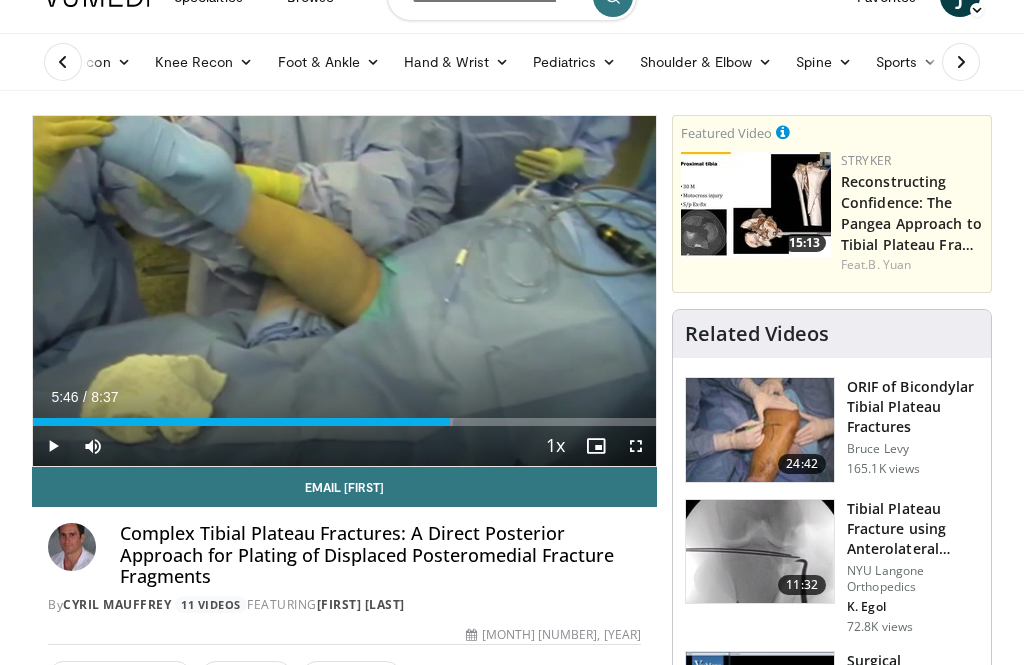 scroll, scrollTop: 47, scrollLeft: 0, axis: vertical 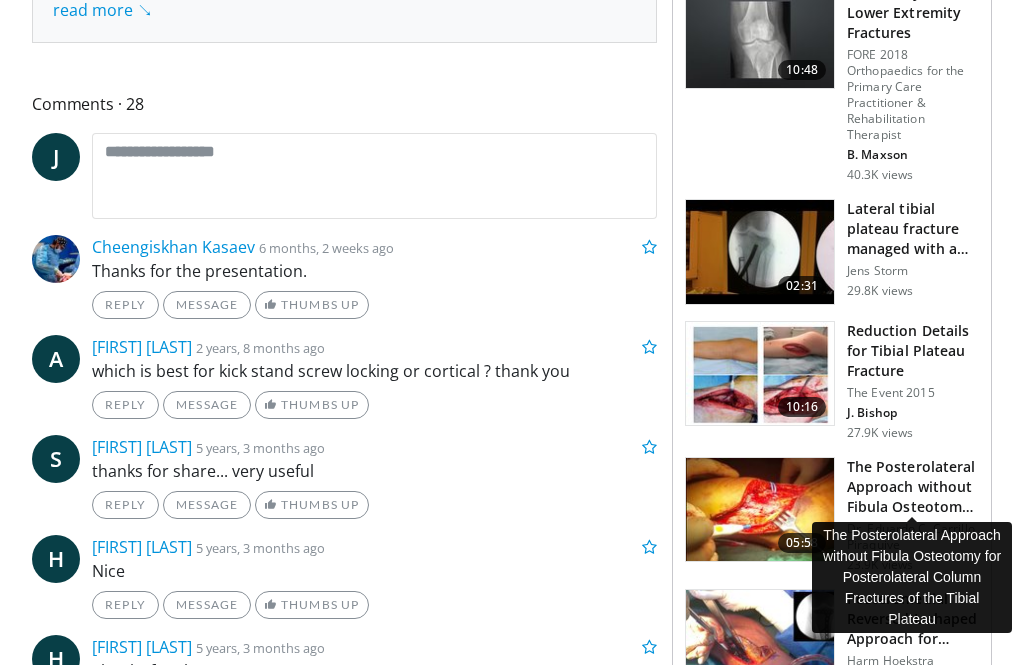 click on "The Posterolateral Approach without Fibula Osteotomy for Posterolate…" at bounding box center (913, 487) 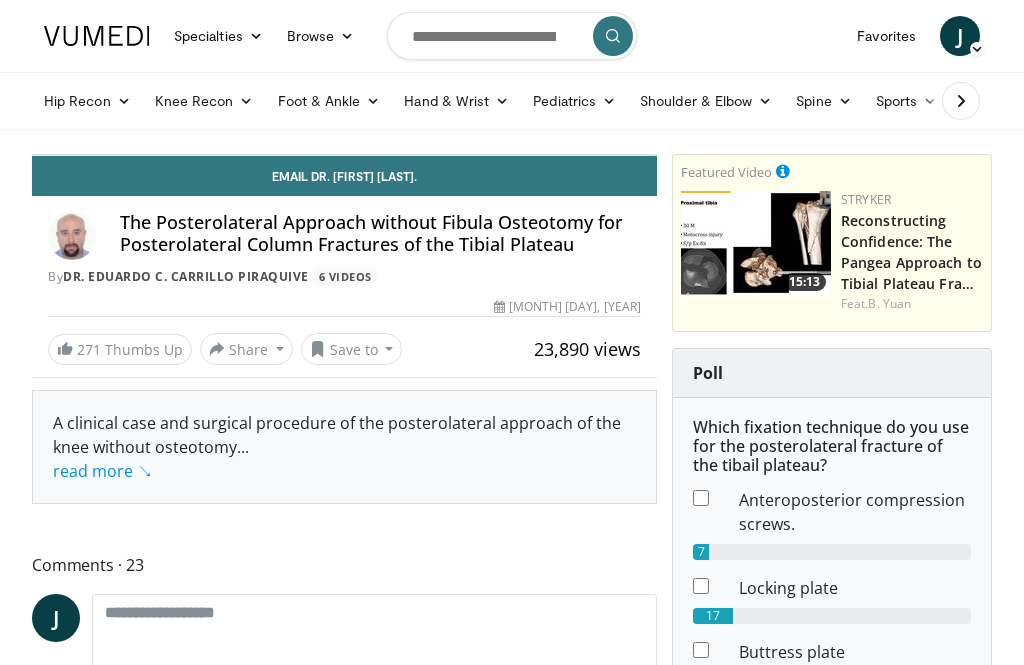 scroll, scrollTop: 0, scrollLeft: 0, axis: both 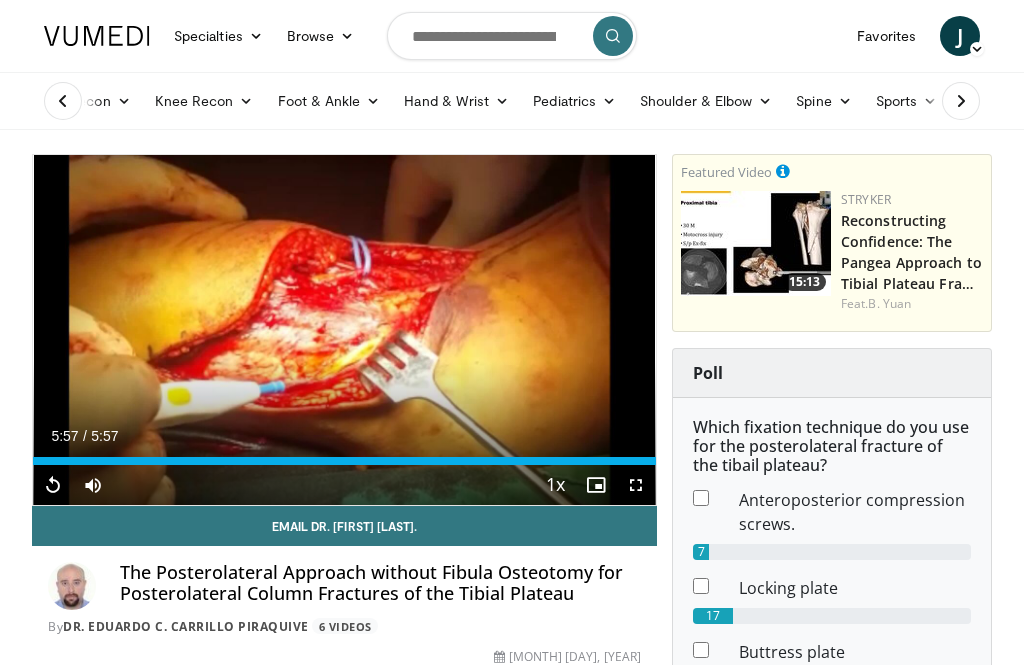 click at bounding box center (512, 36) 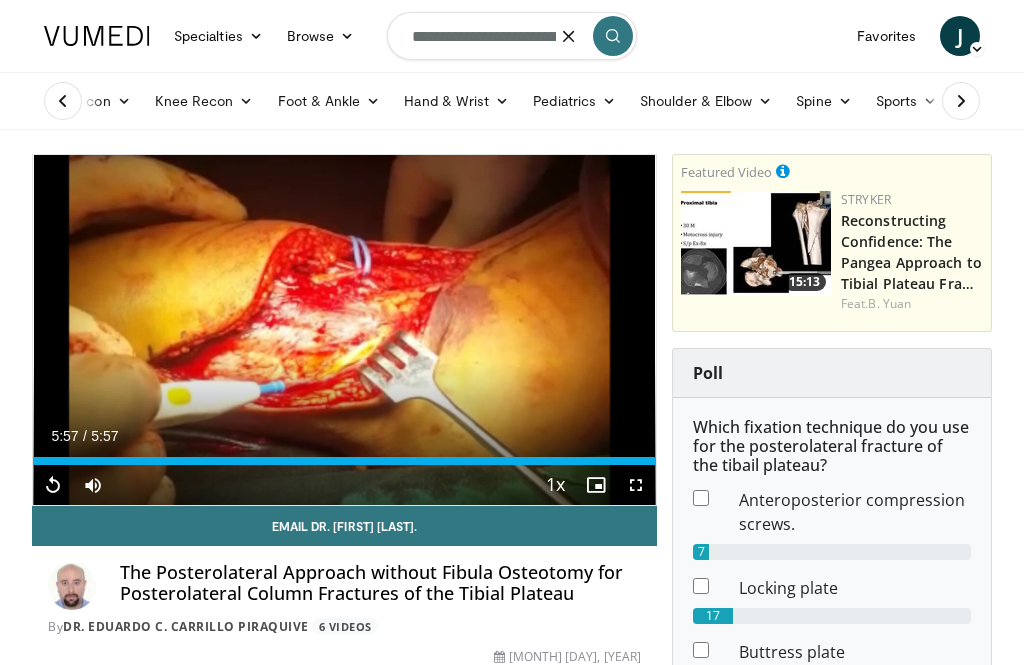type on "**********" 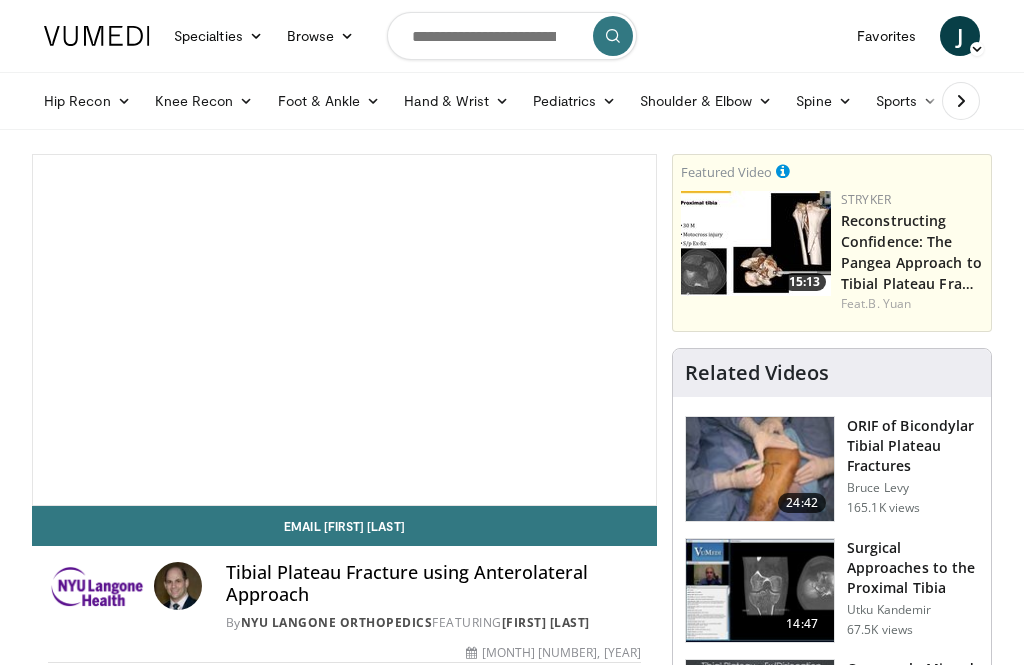 scroll, scrollTop: 0, scrollLeft: 0, axis: both 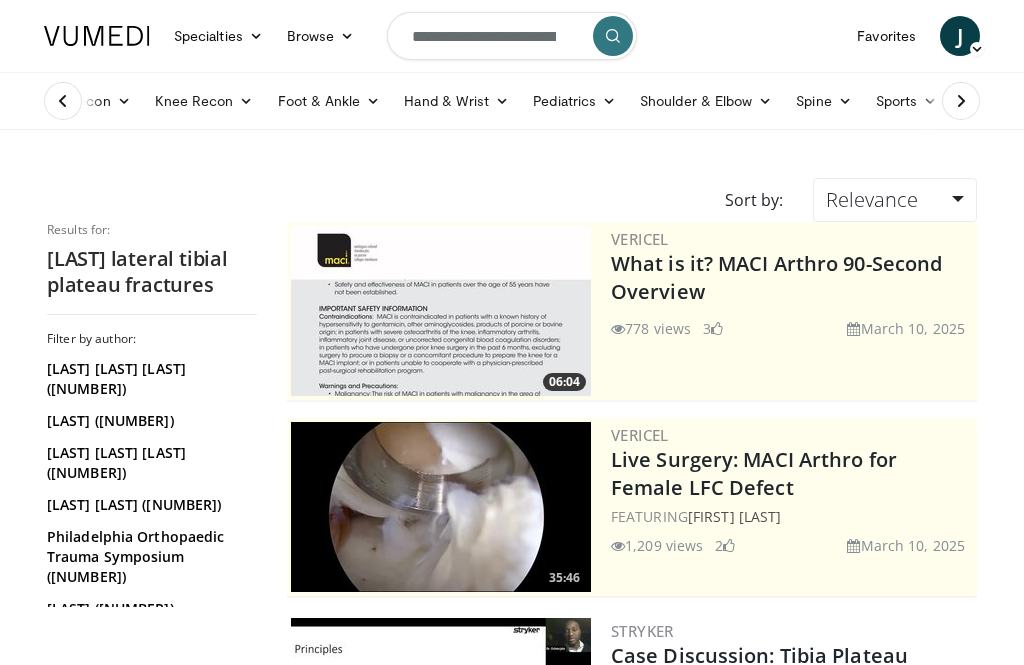 click on "**********" at bounding box center (512, 36) 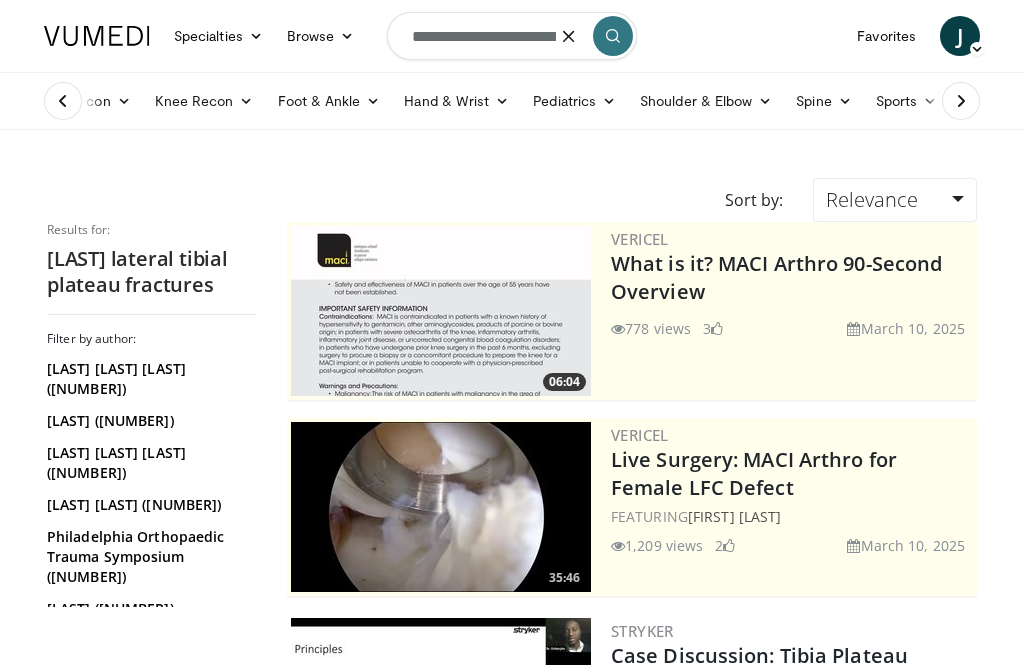 click at bounding box center (569, 36) 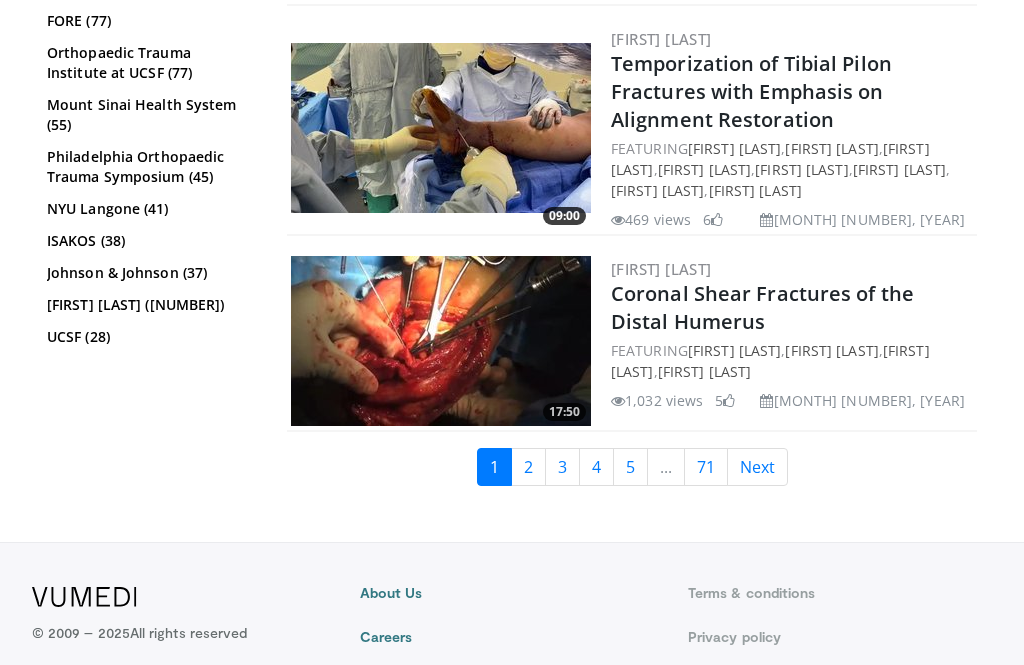 scroll, scrollTop: 4921, scrollLeft: 0, axis: vertical 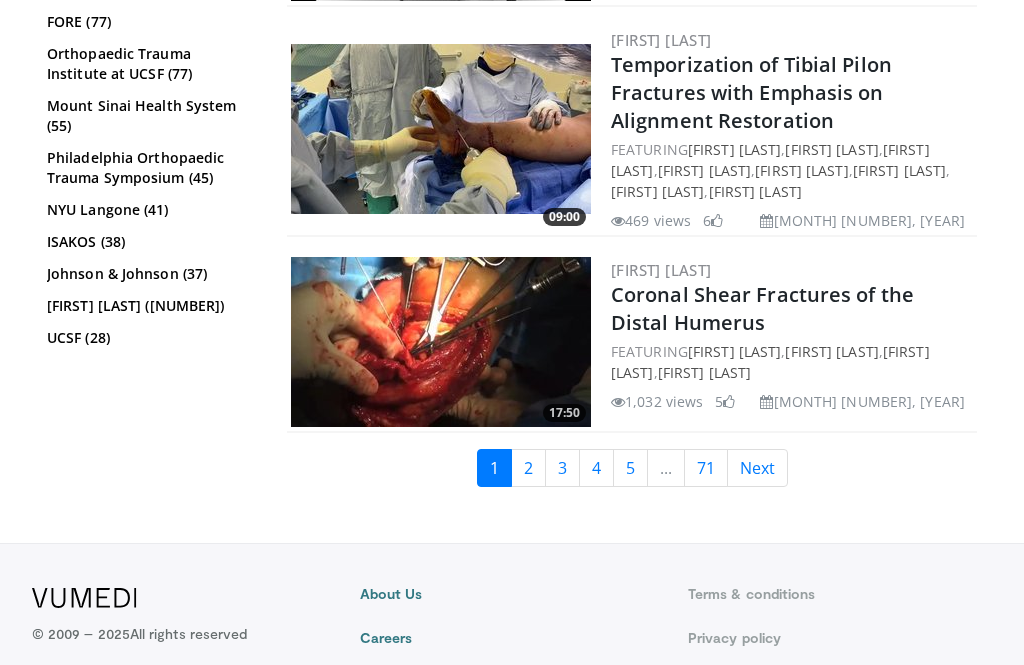click on "Next" at bounding box center (757, 468) 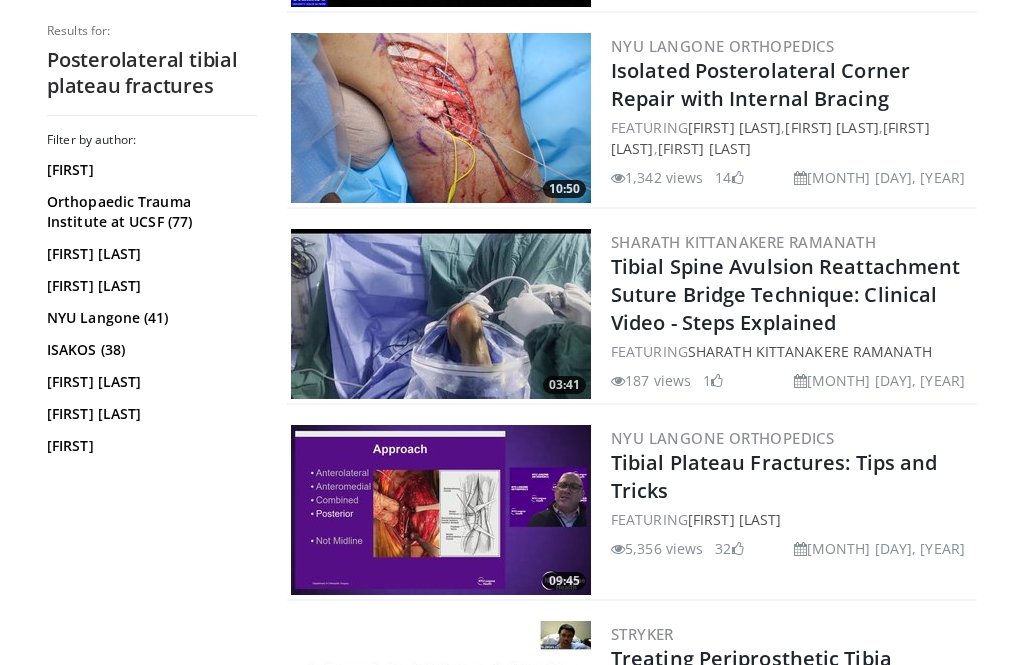 scroll, scrollTop: 3124, scrollLeft: 0, axis: vertical 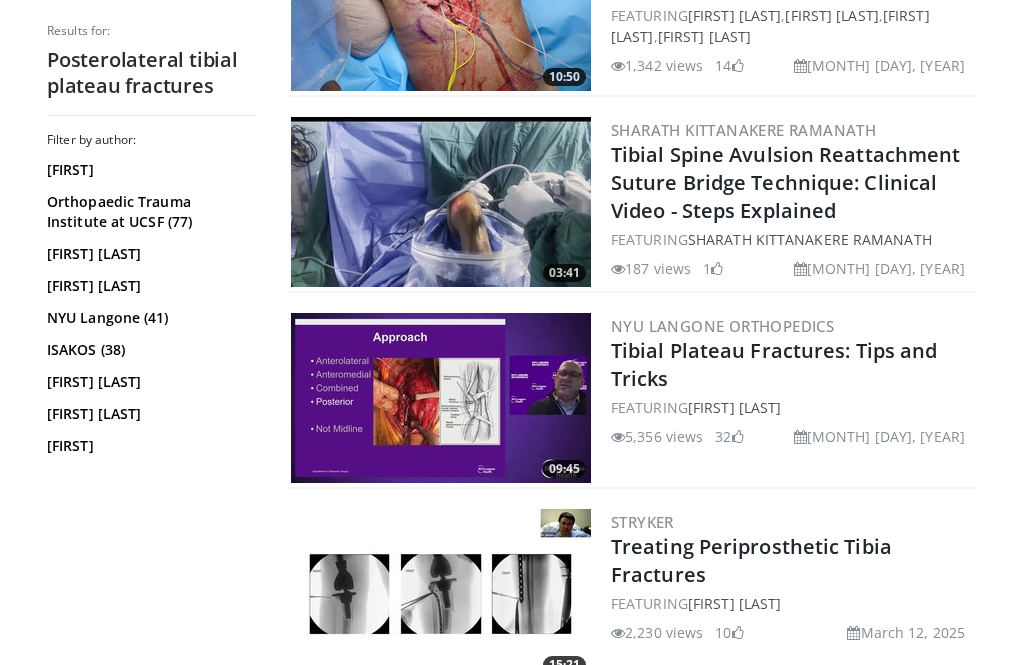 click at bounding box center (441, 398) 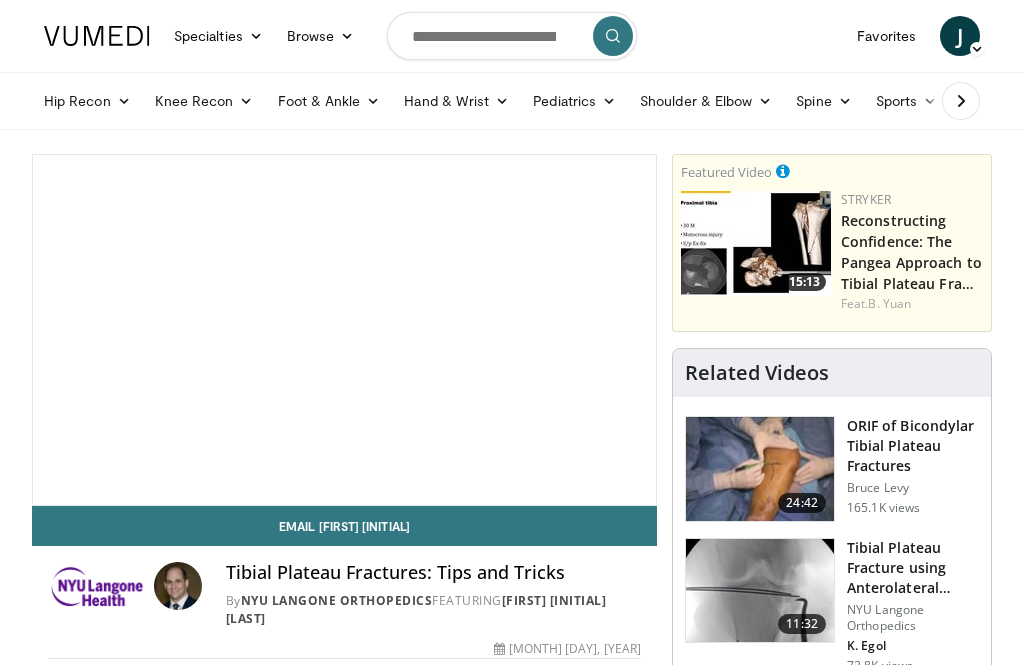 scroll, scrollTop: 0, scrollLeft: 0, axis: both 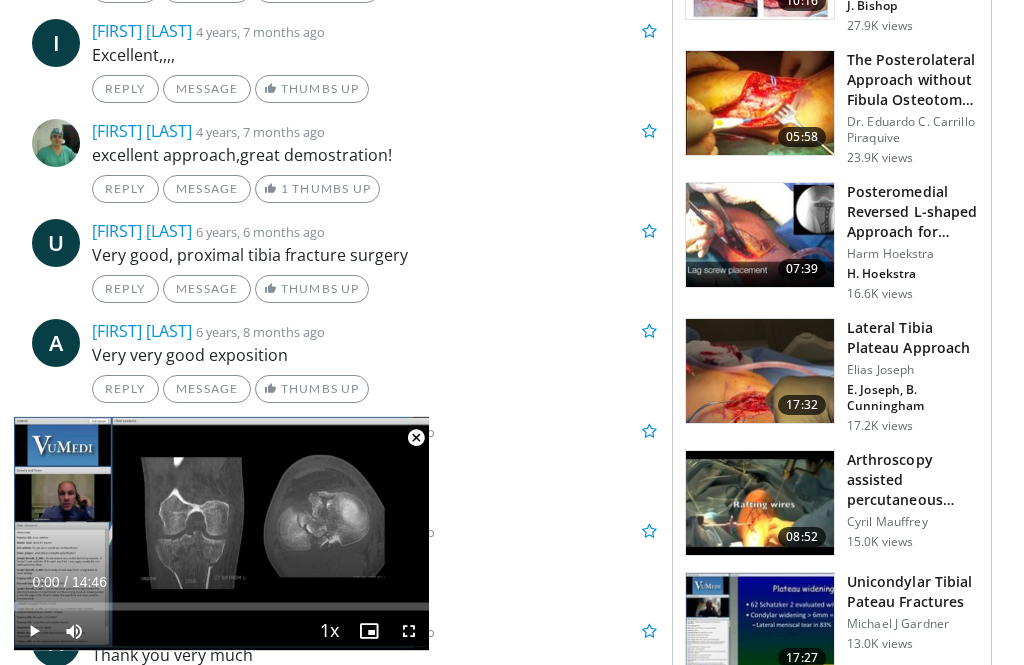 click at bounding box center (760, 372) 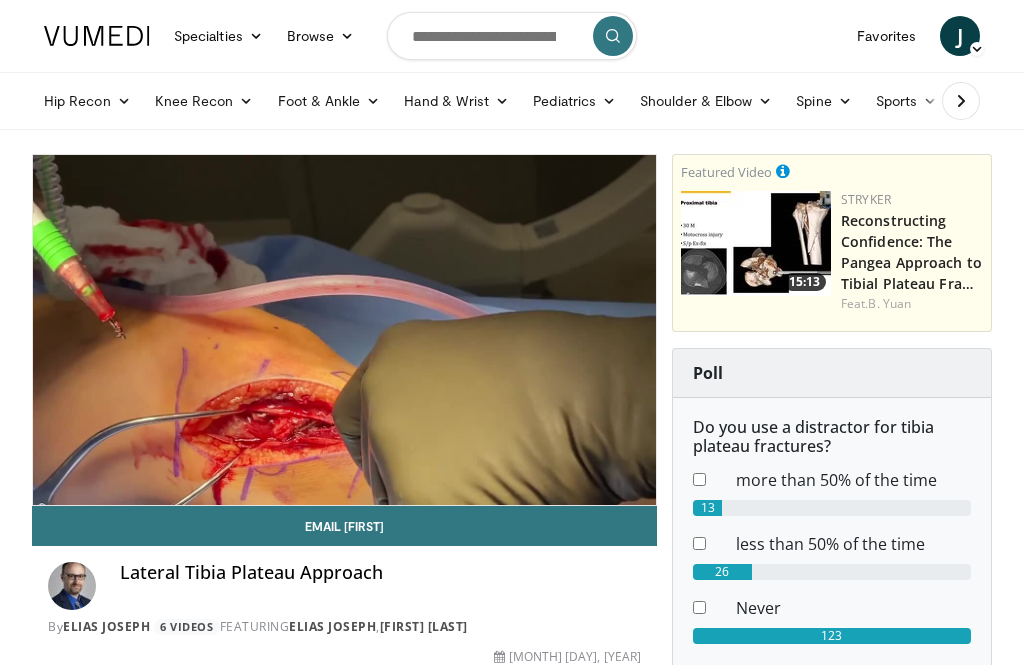 scroll, scrollTop: 0, scrollLeft: 0, axis: both 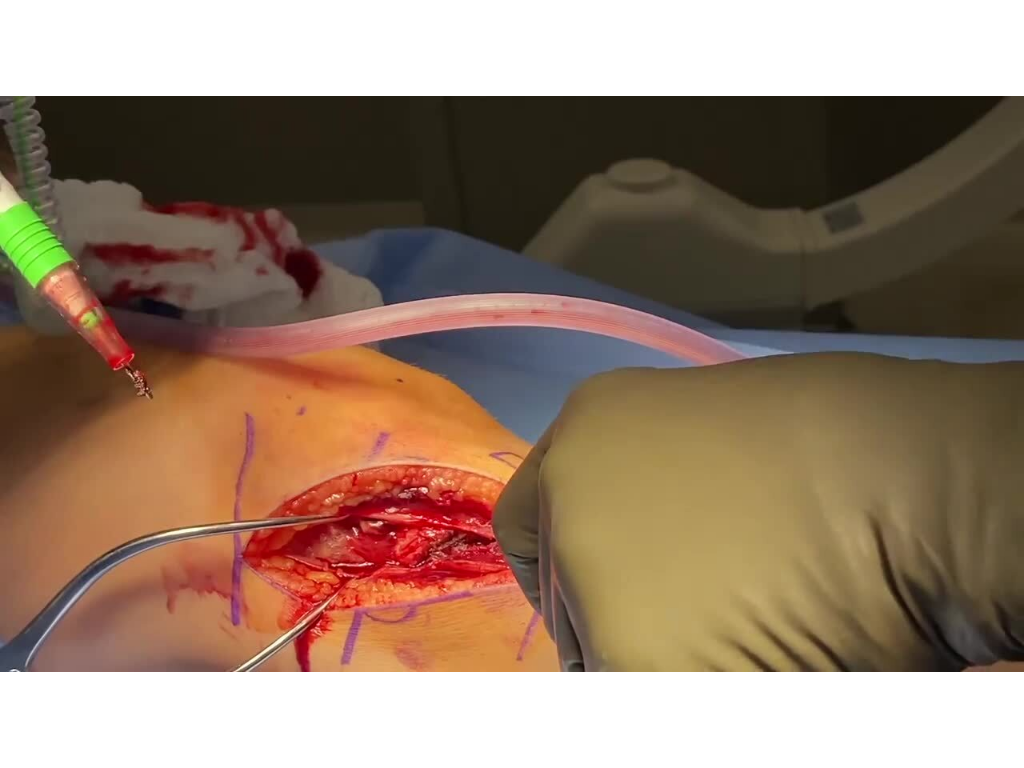 click on "10 seconds
Tap to unmute" at bounding box center [512, 384] 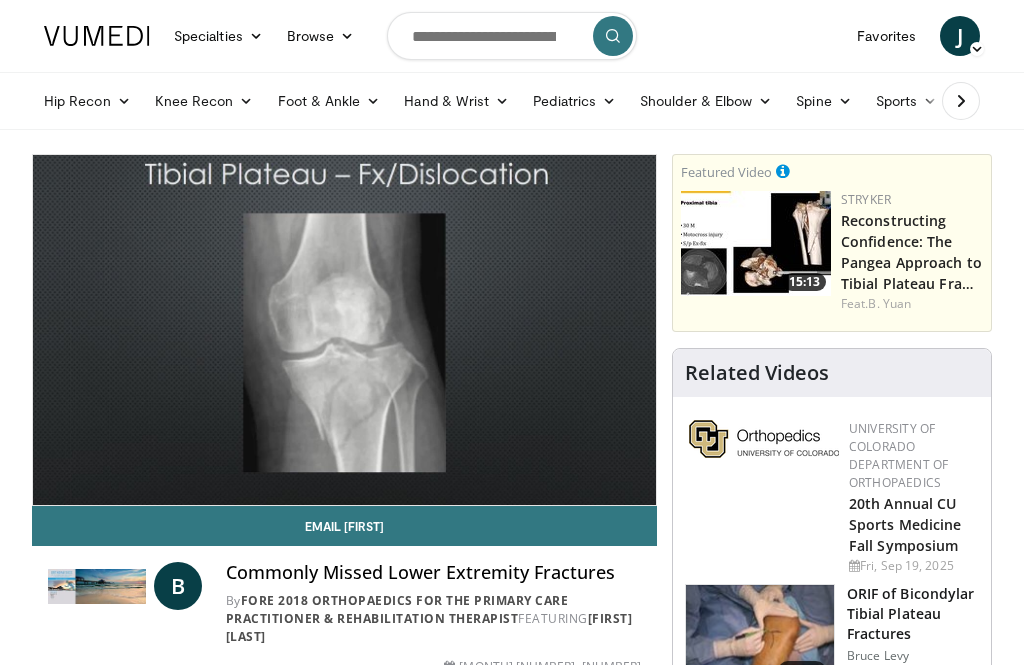 scroll, scrollTop: 0, scrollLeft: 0, axis: both 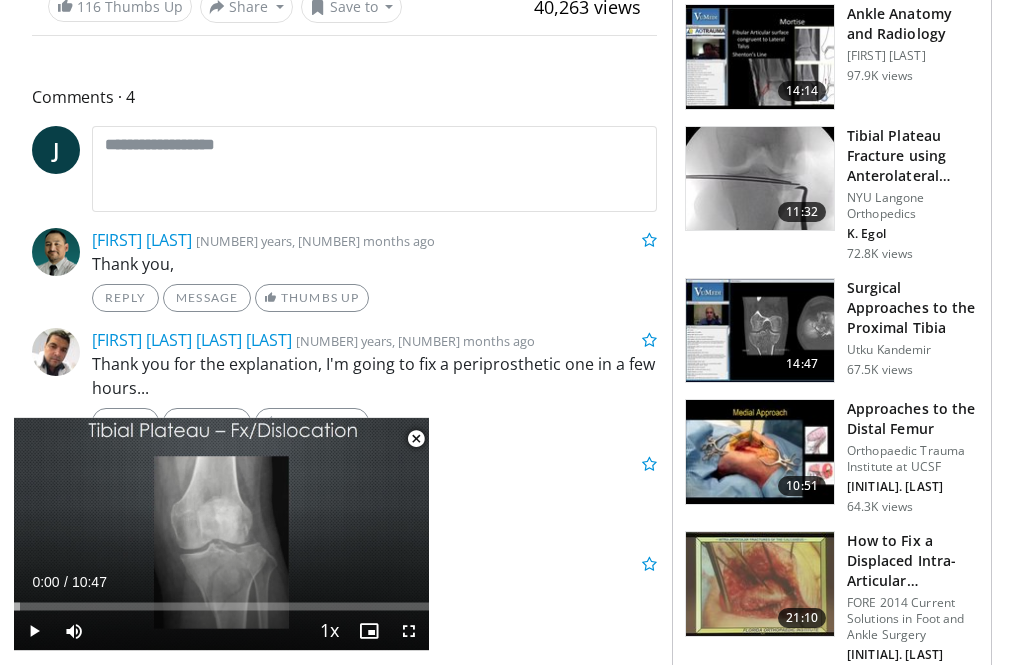 click at bounding box center [760, 332] 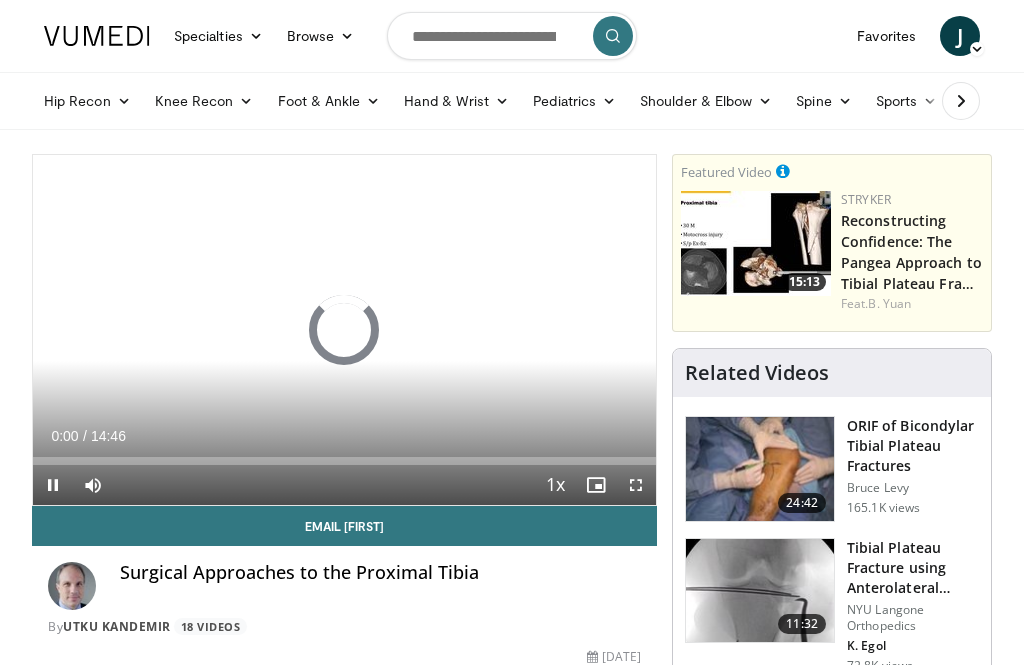 scroll, scrollTop: 0, scrollLeft: 0, axis: both 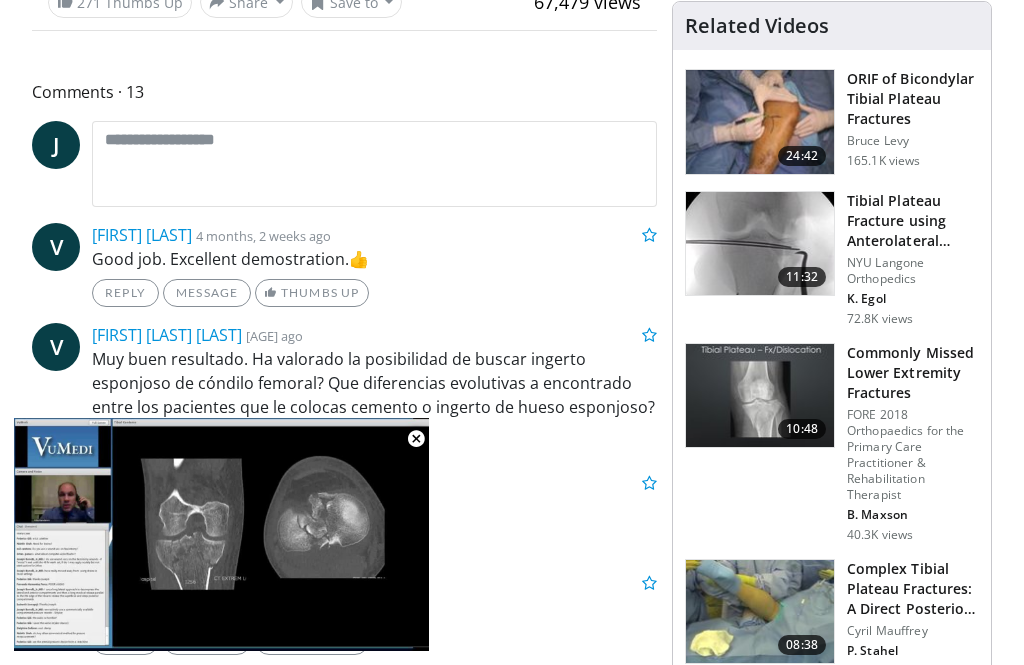 click at bounding box center [416, 439] 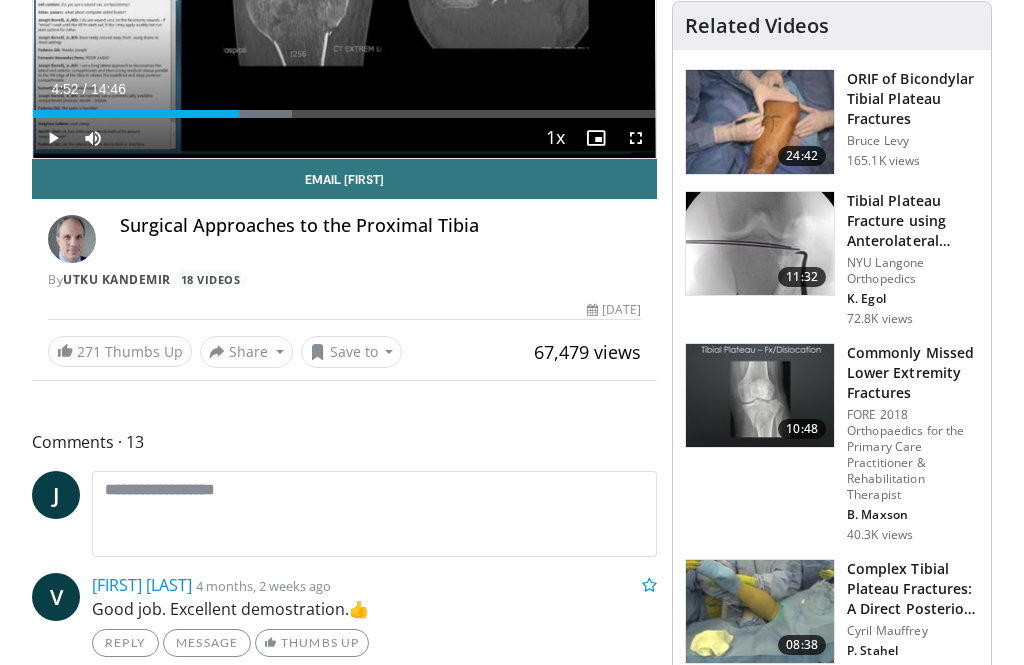 click at bounding box center [760, 122] 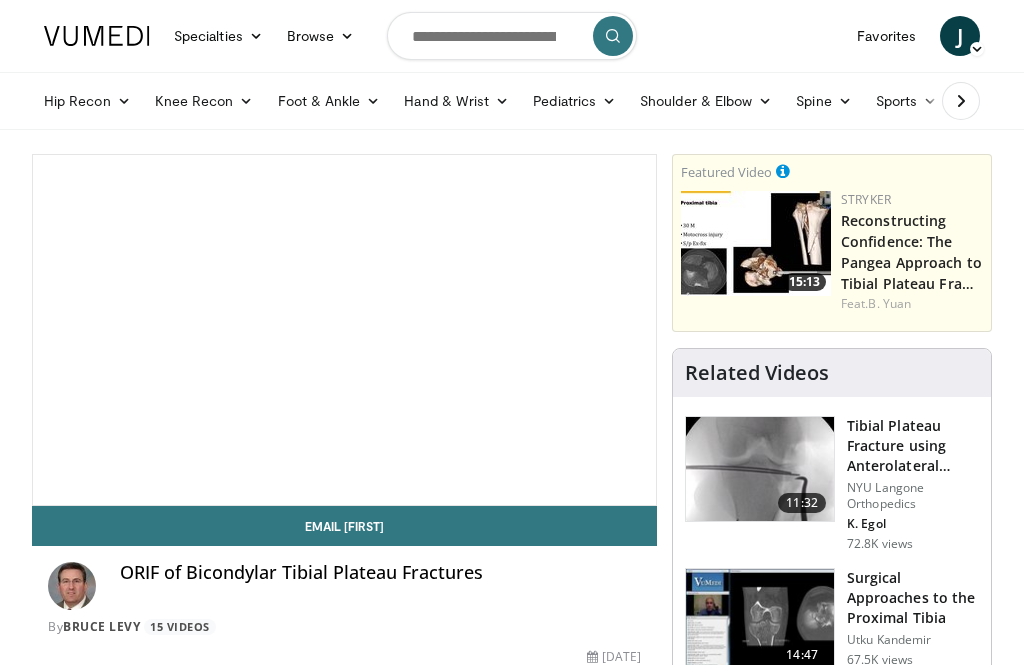 scroll, scrollTop: 0, scrollLeft: 0, axis: both 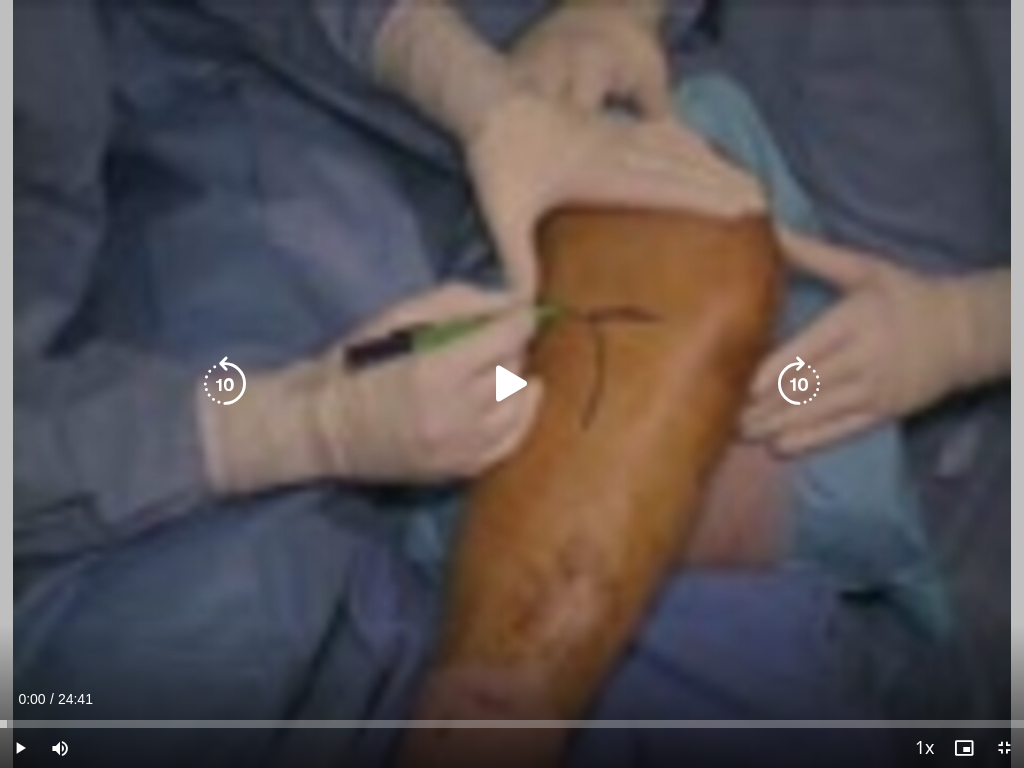 click at bounding box center (512, 384) 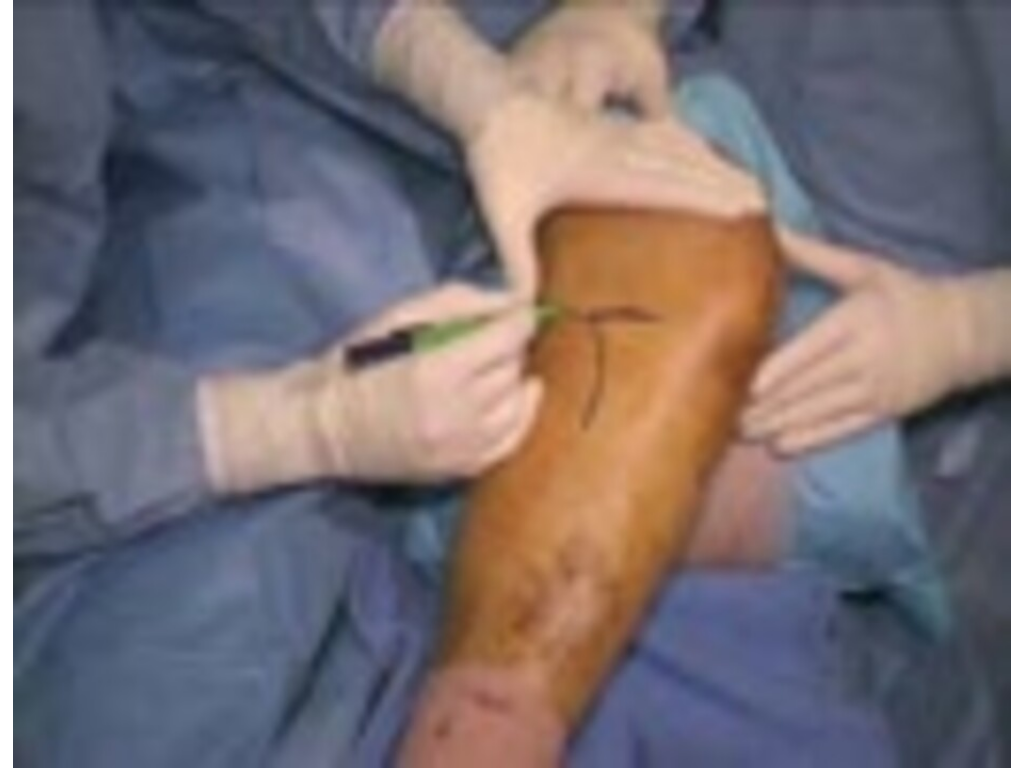 click on "10 seconds
Tap to unmute" at bounding box center [512, 384] 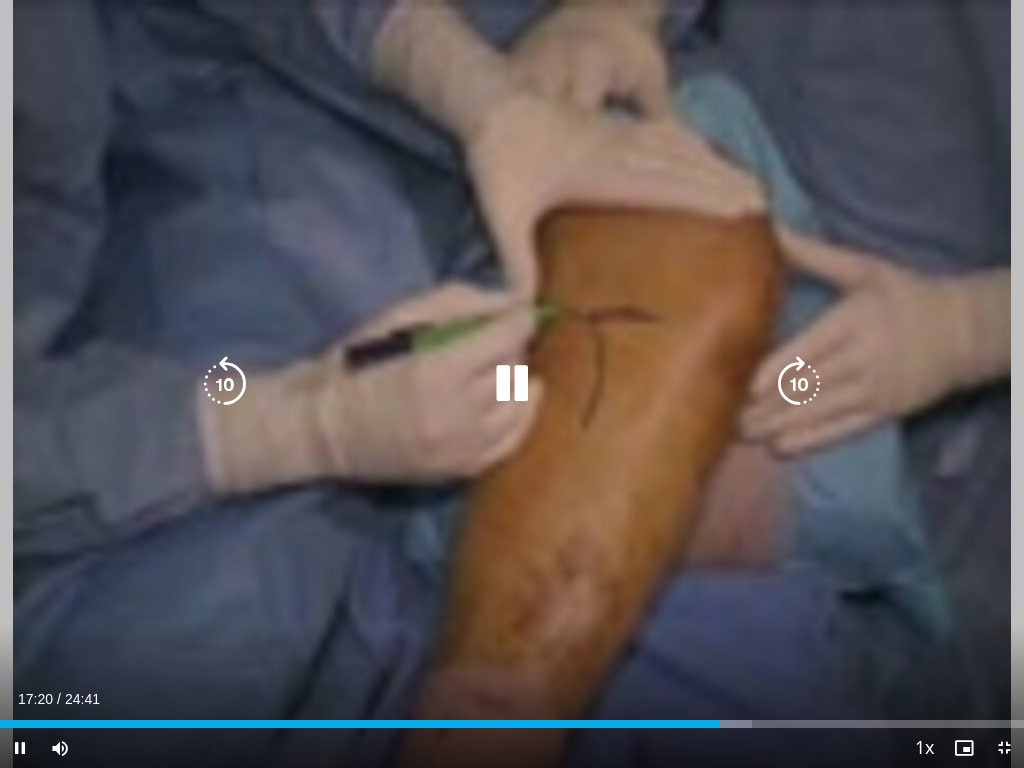 click on "10 seconds
Tap to unmute" at bounding box center (512, 384) 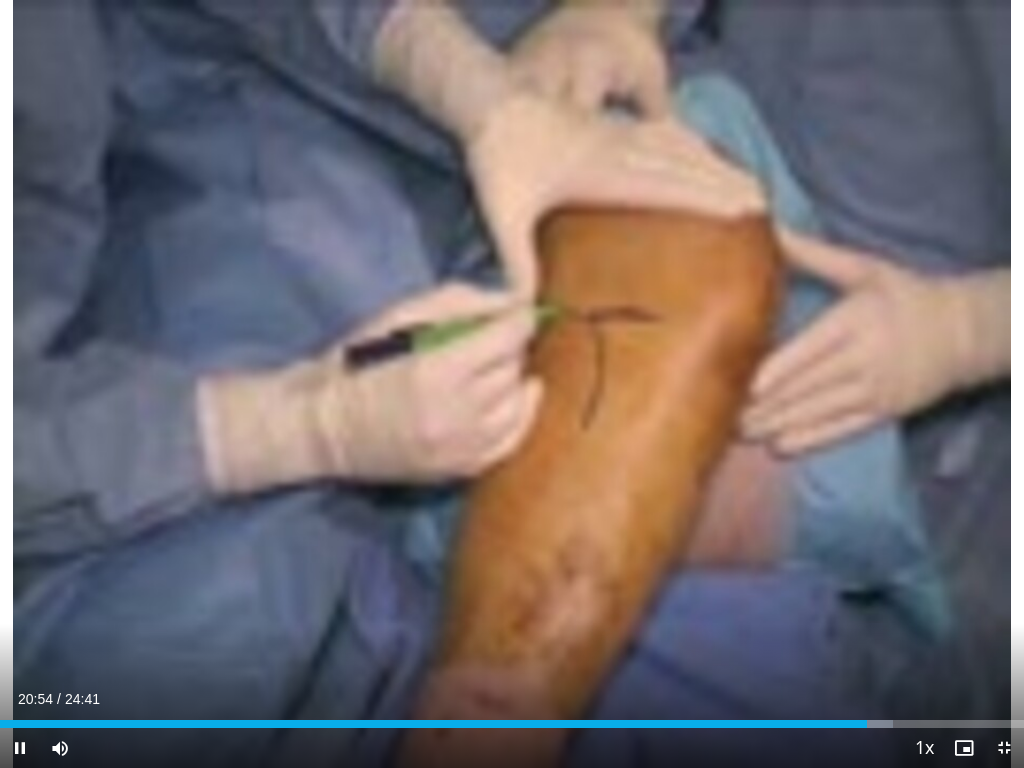 click on "10 seconds
Tap to unmute" at bounding box center [512, 384] 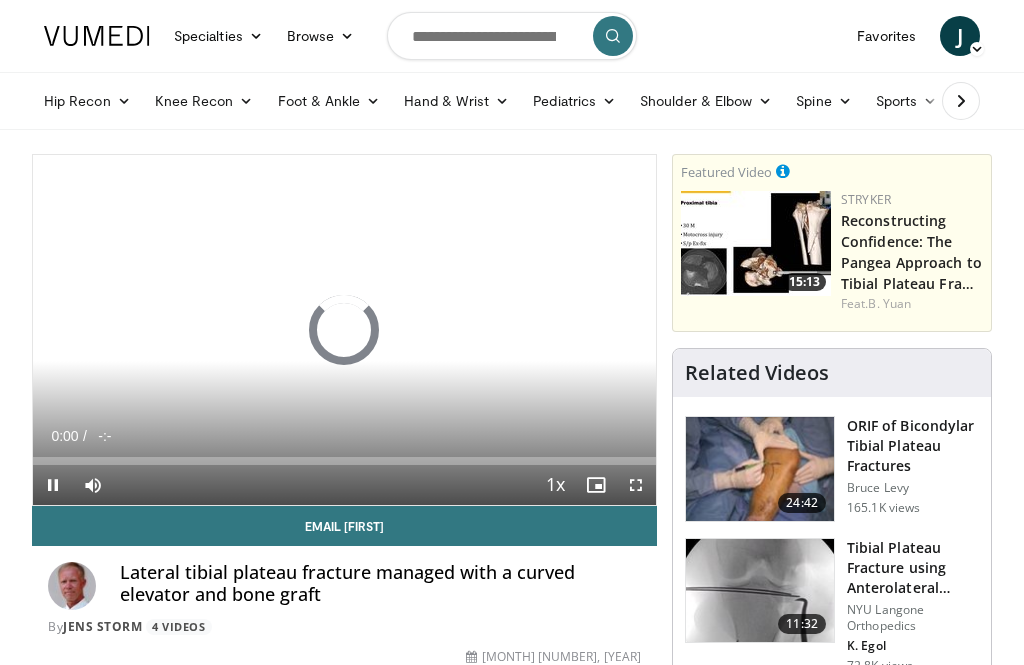 scroll, scrollTop: 1960, scrollLeft: 0, axis: vertical 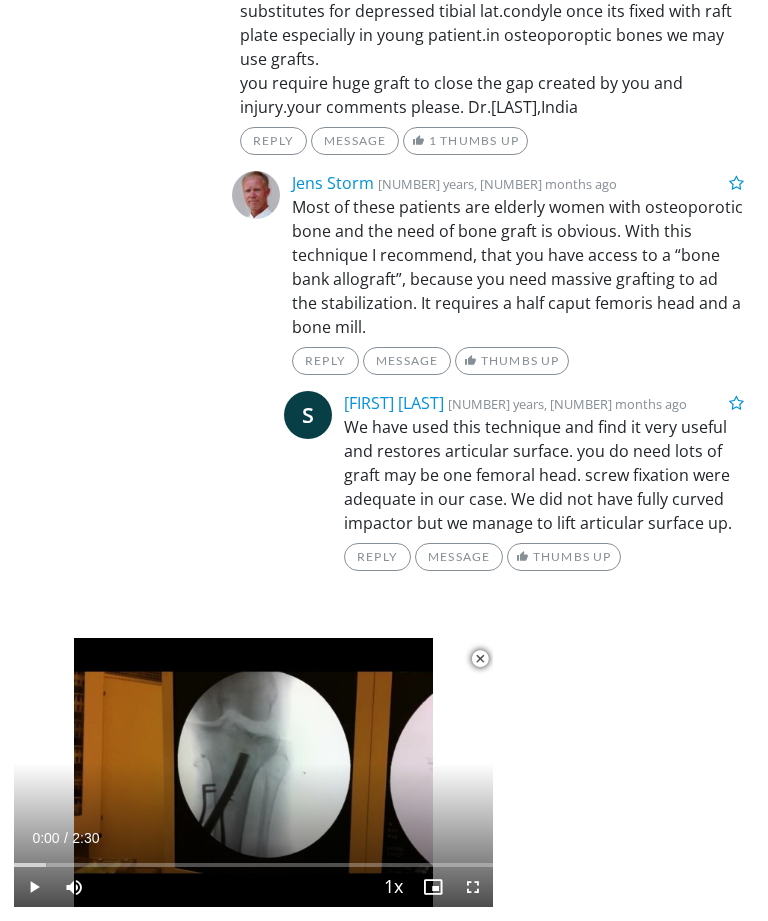 click on "E
[FIRST] [LAST] [NUMBER] years, [NUMBER] months ago
Reply
Message
Thumbs Up
[FIRST] [LAST]    [NUMBER] years, [NUMBER] months ago" at bounding box center (410, 97) 